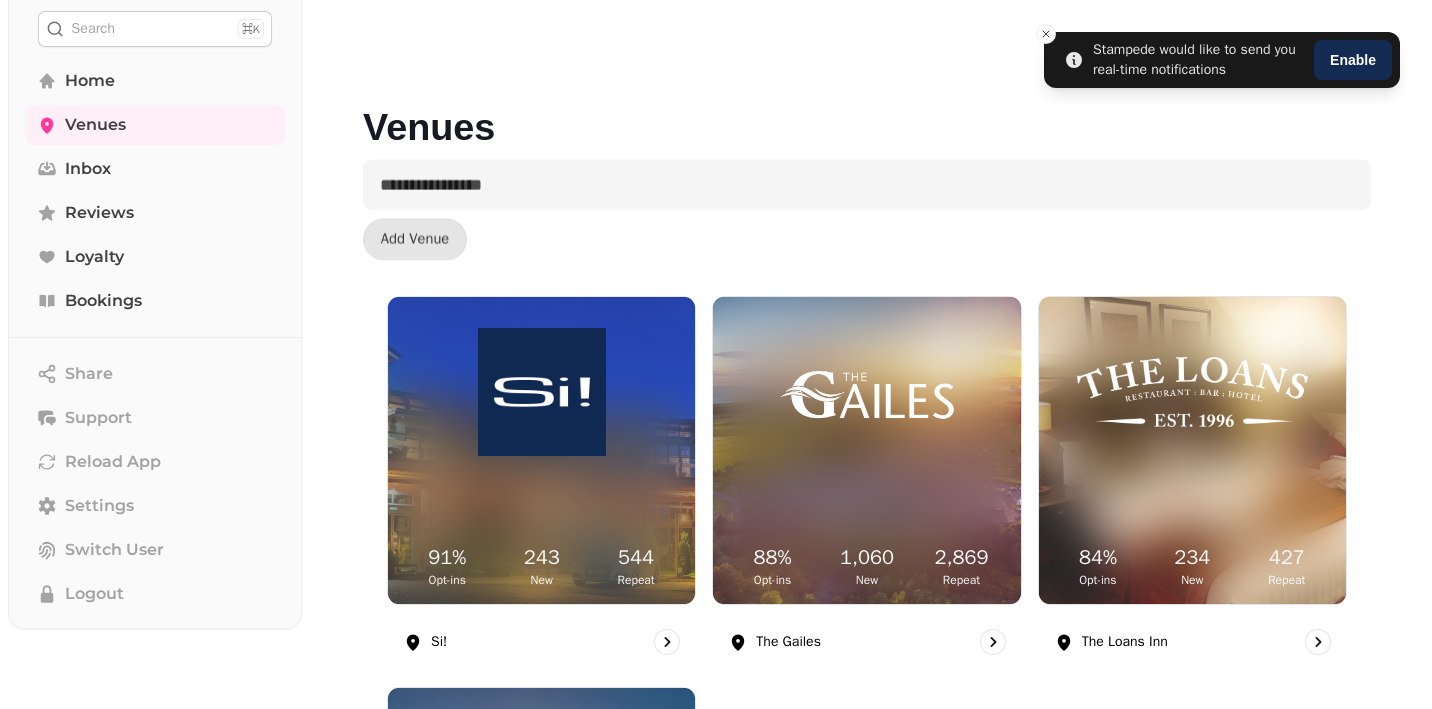 scroll, scrollTop: 0, scrollLeft: 0, axis: both 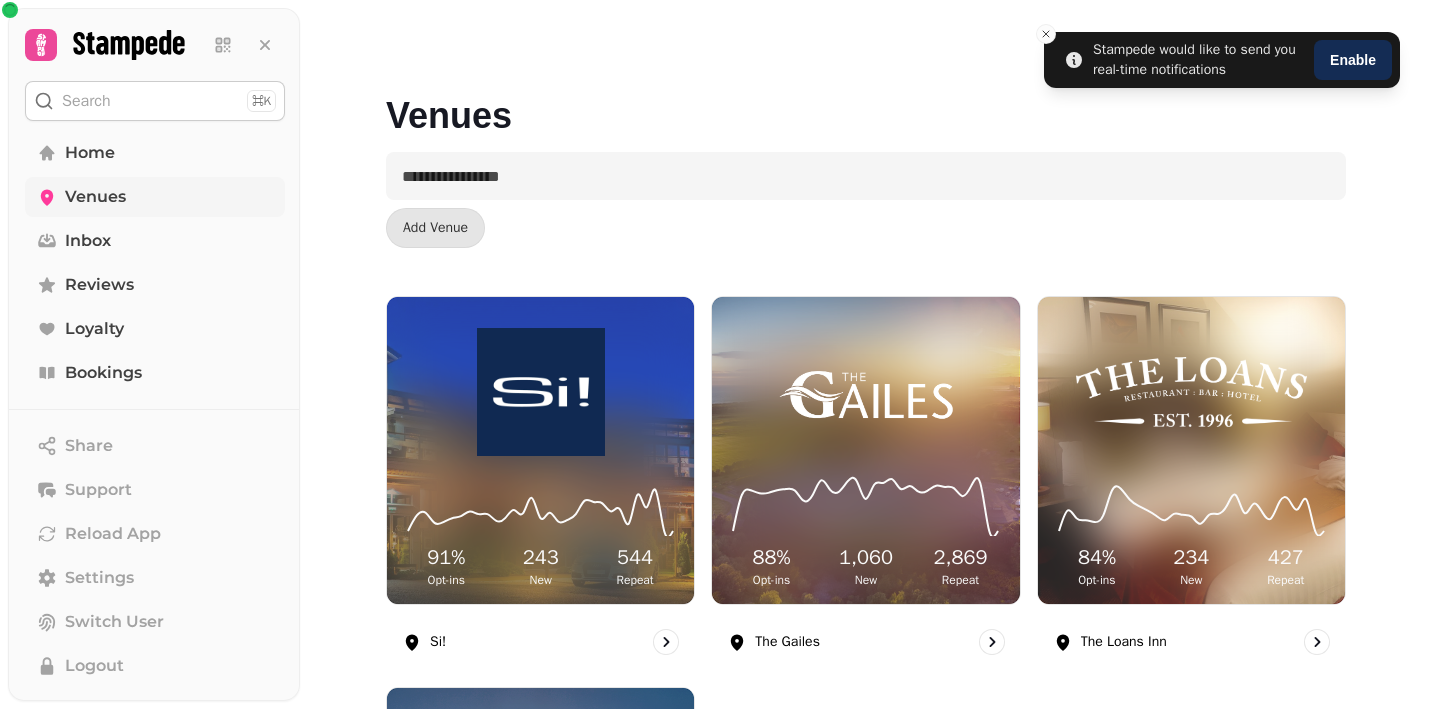 click on "Venues" at bounding box center [95, 197] 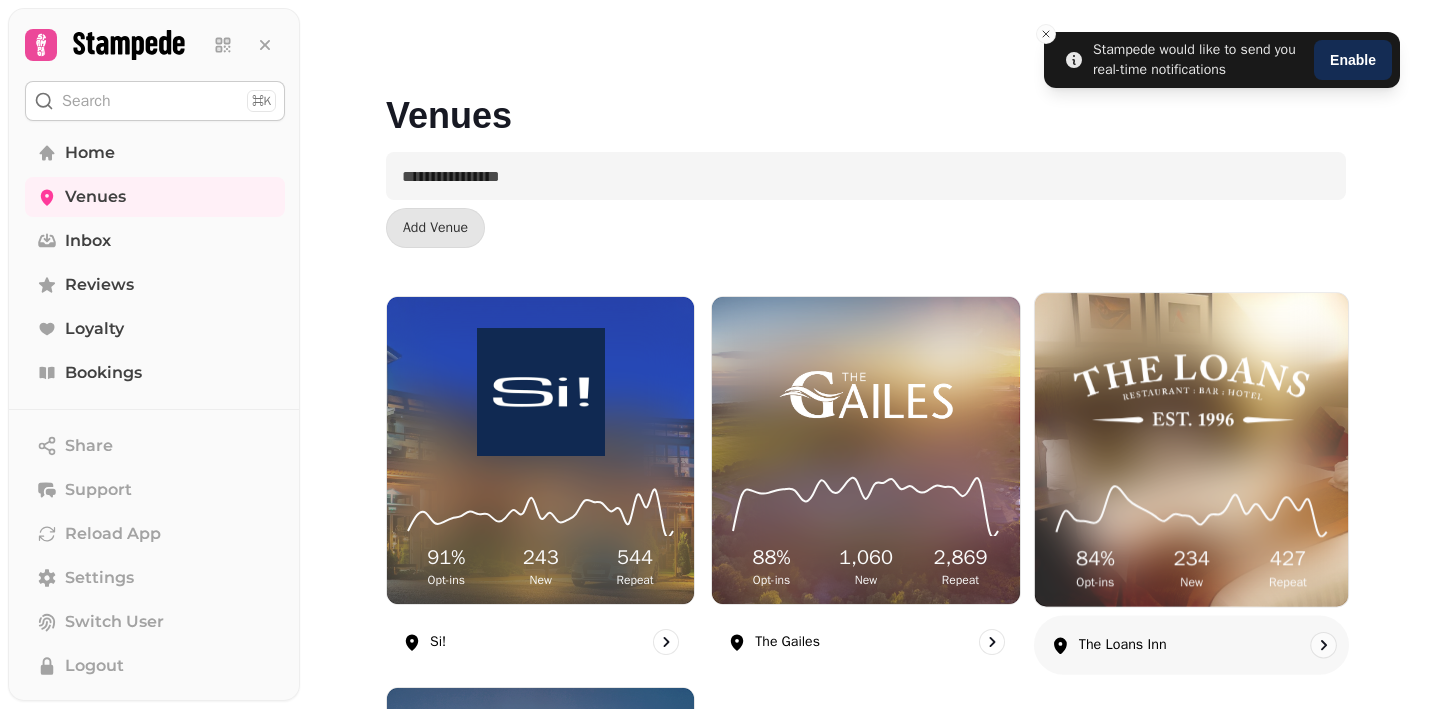 click at bounding box center [1191, 390] 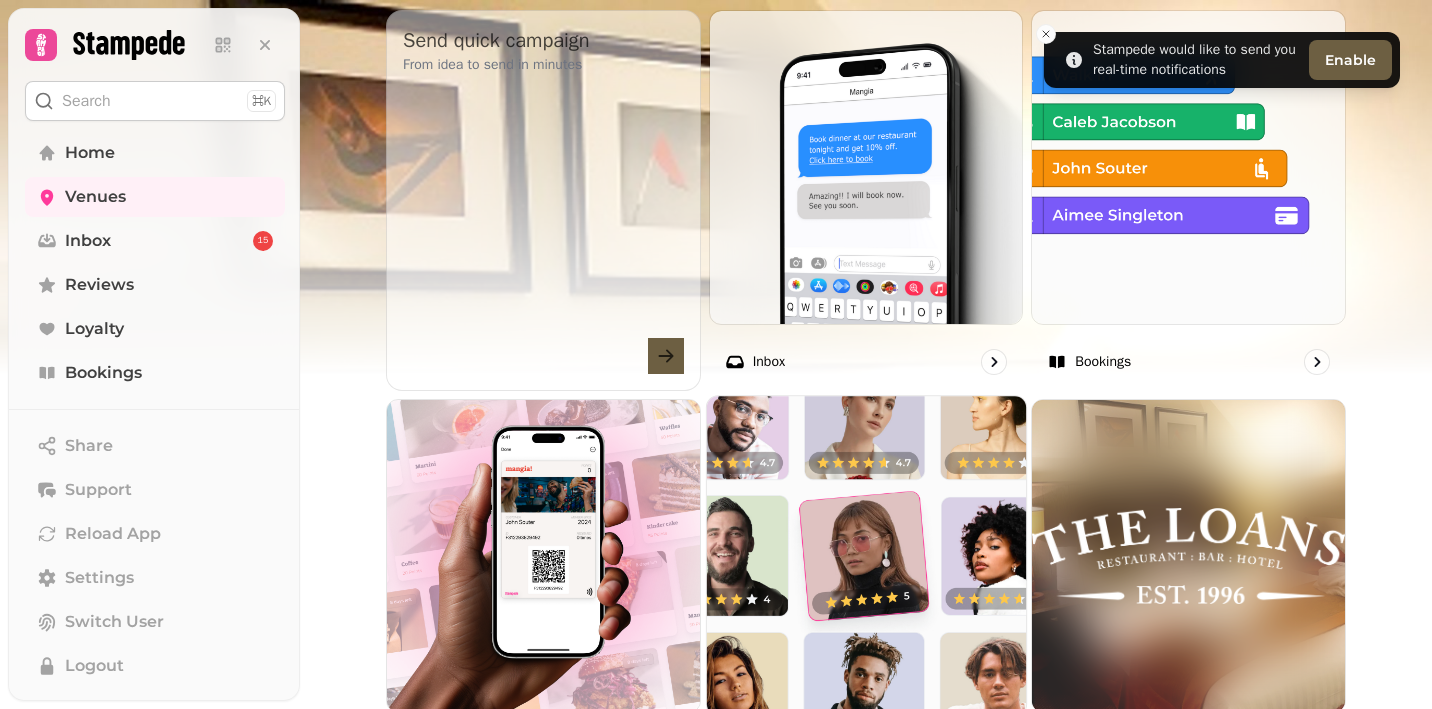 scroll, scrollTop: 720, scrollLeft: 0, axis: vertical 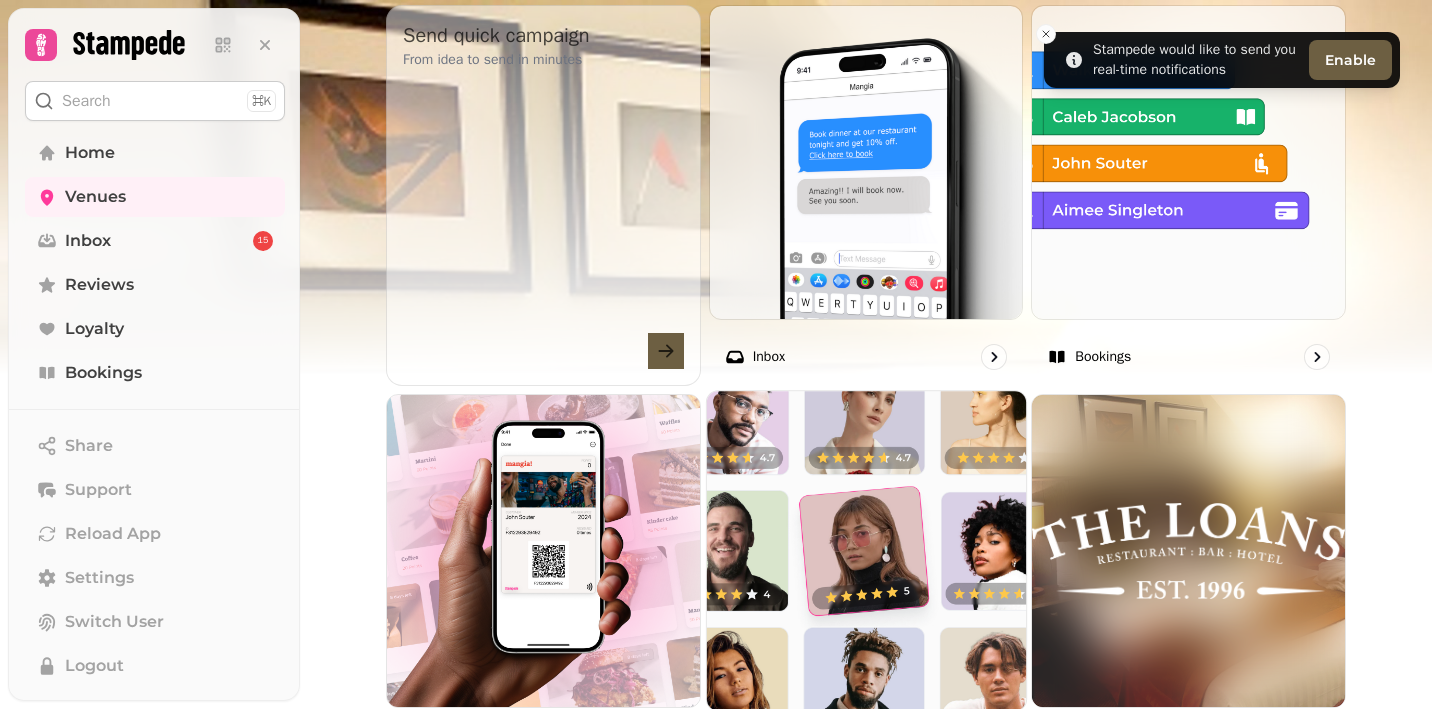 click at bounding box center [866, 550] 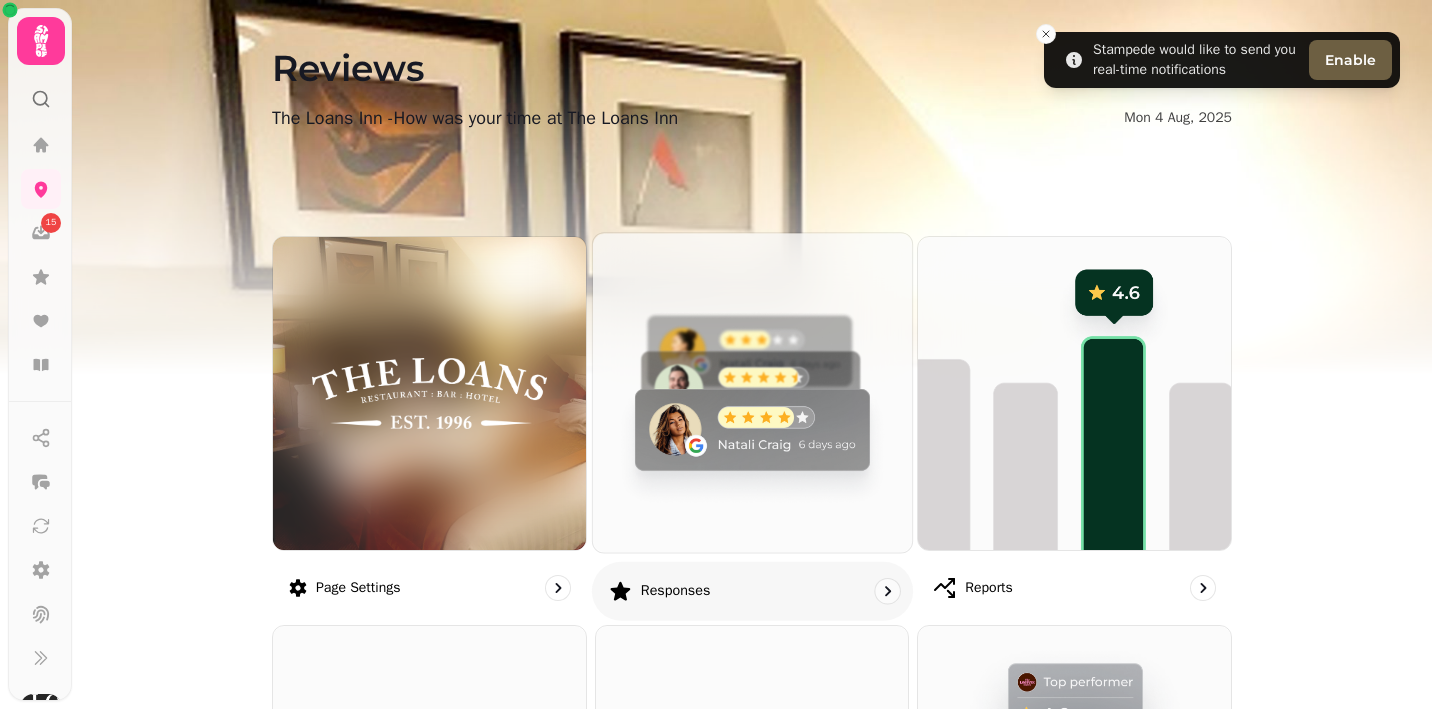 click at bounding box center [752, 392] 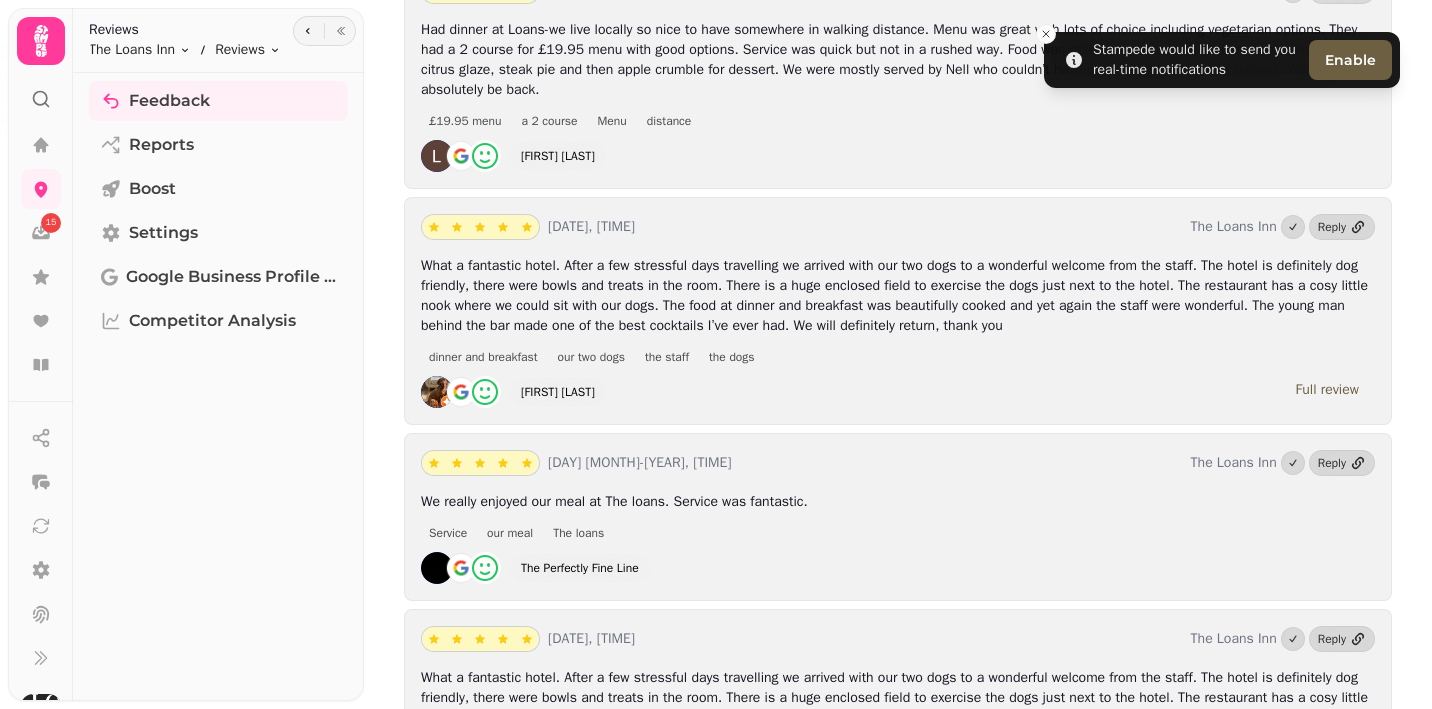 scroll, scrollTop: 498, scrollLeft: 0, axis: vertical 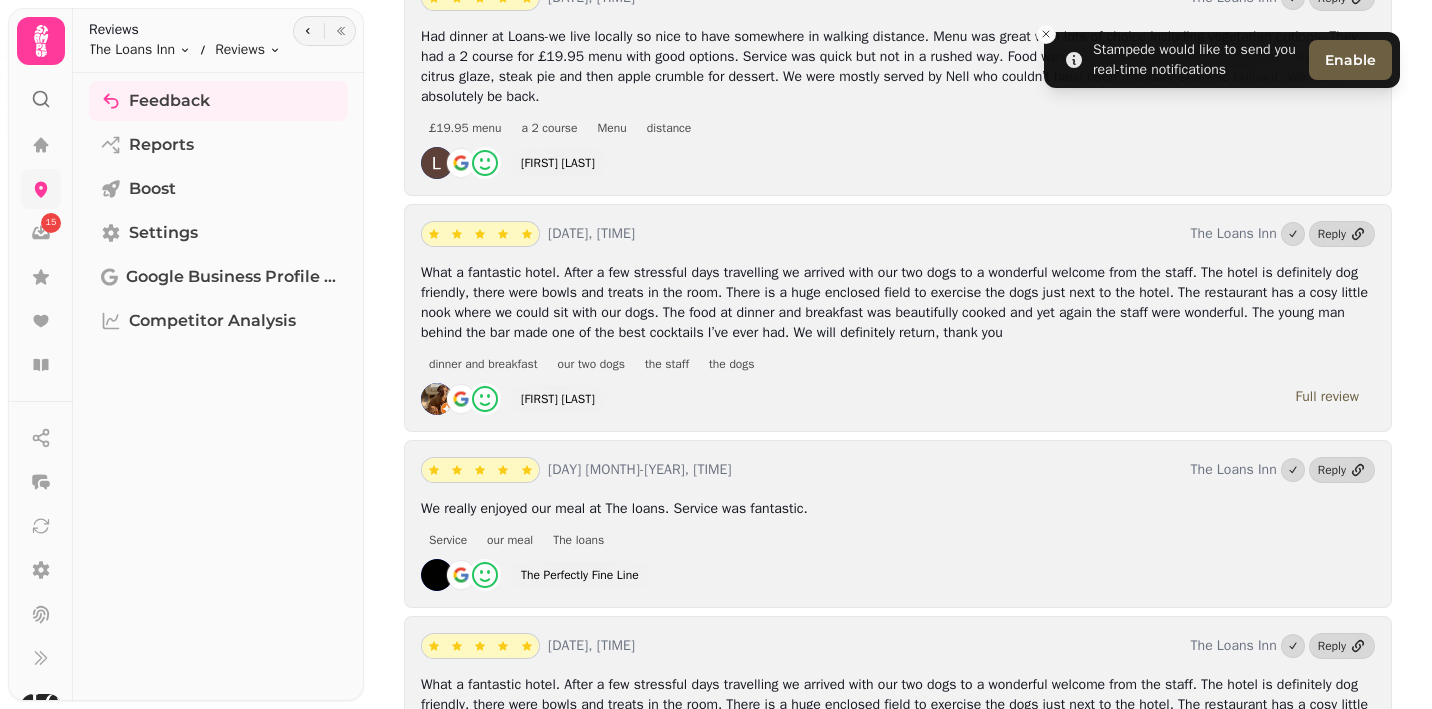 click at bounding box center (41, 189) 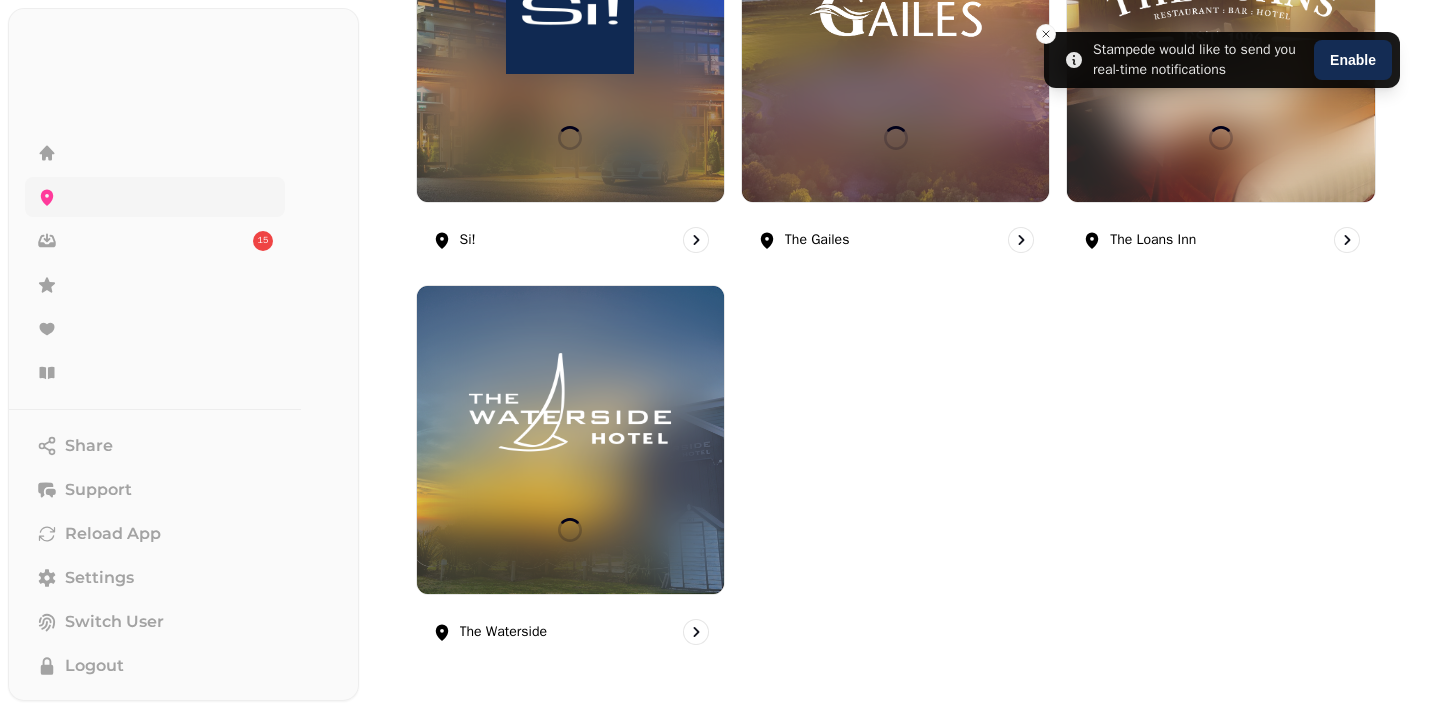 scroll, scrollTop: 401, scrollLeft: 0, axis: vertical 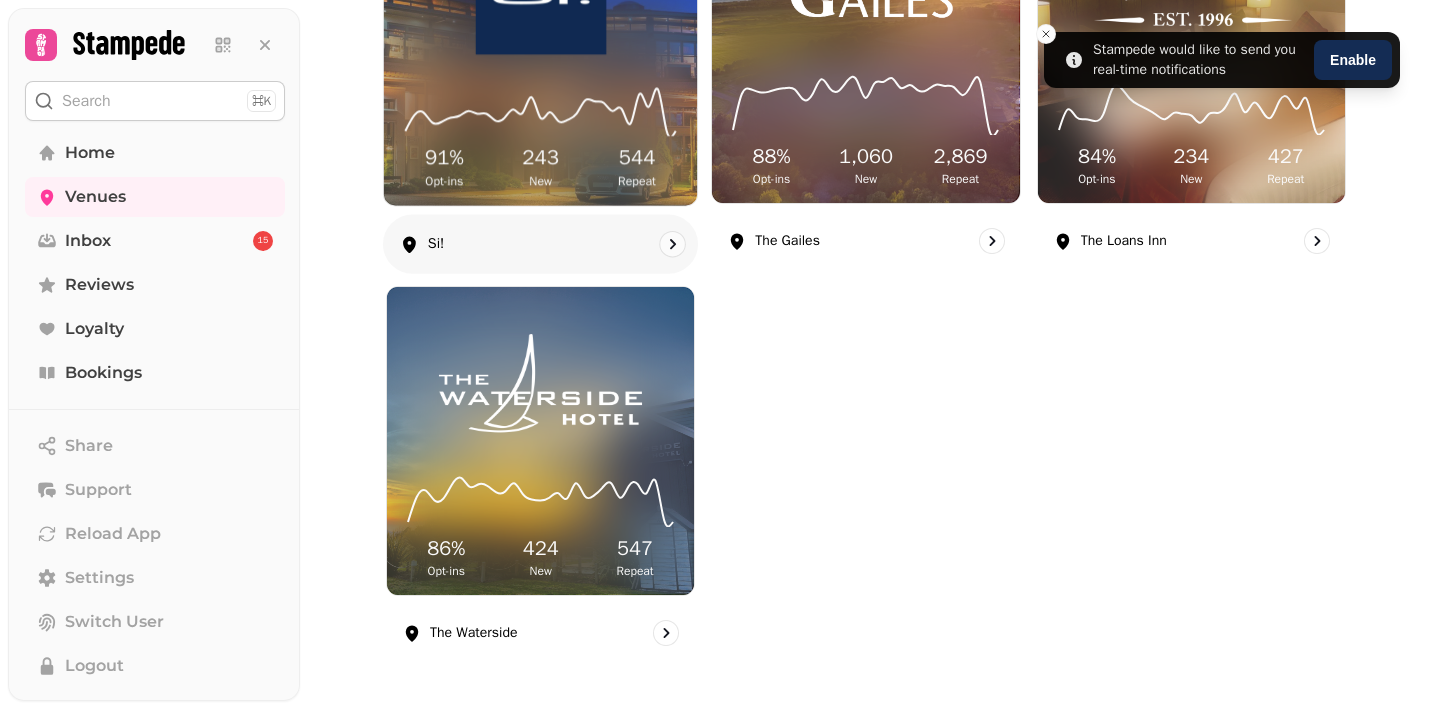click at bounding box center (540, -11) 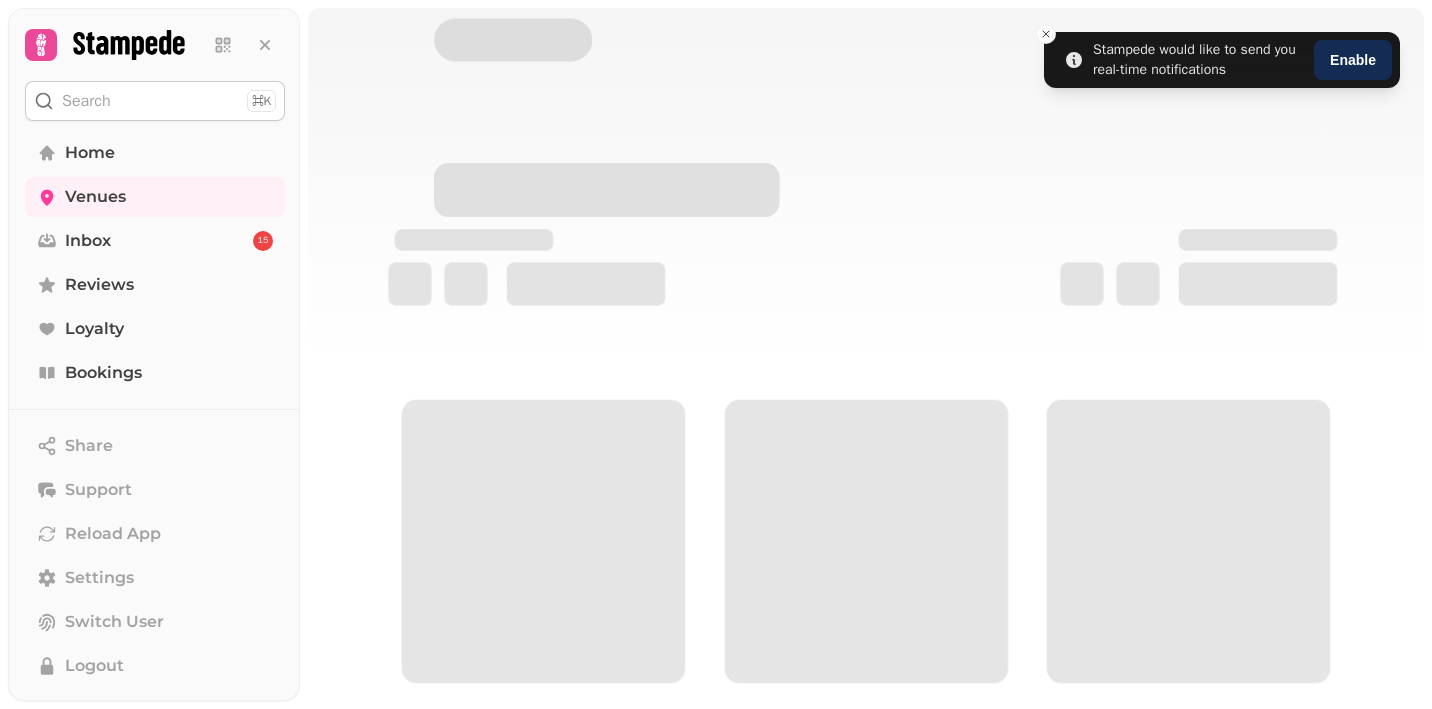 scroll, scrollTop: 0, scrollLeft: 0, axis: both 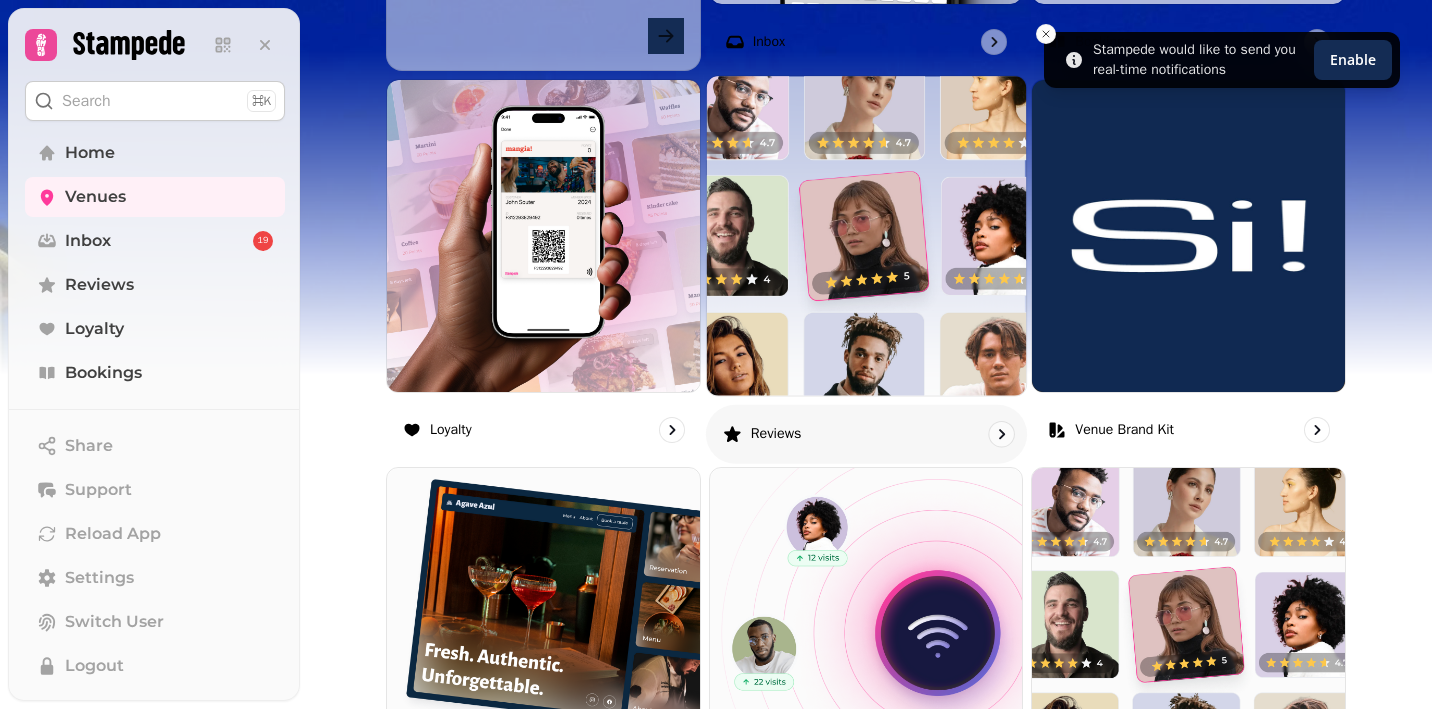 click at bounding box center (866, 235) 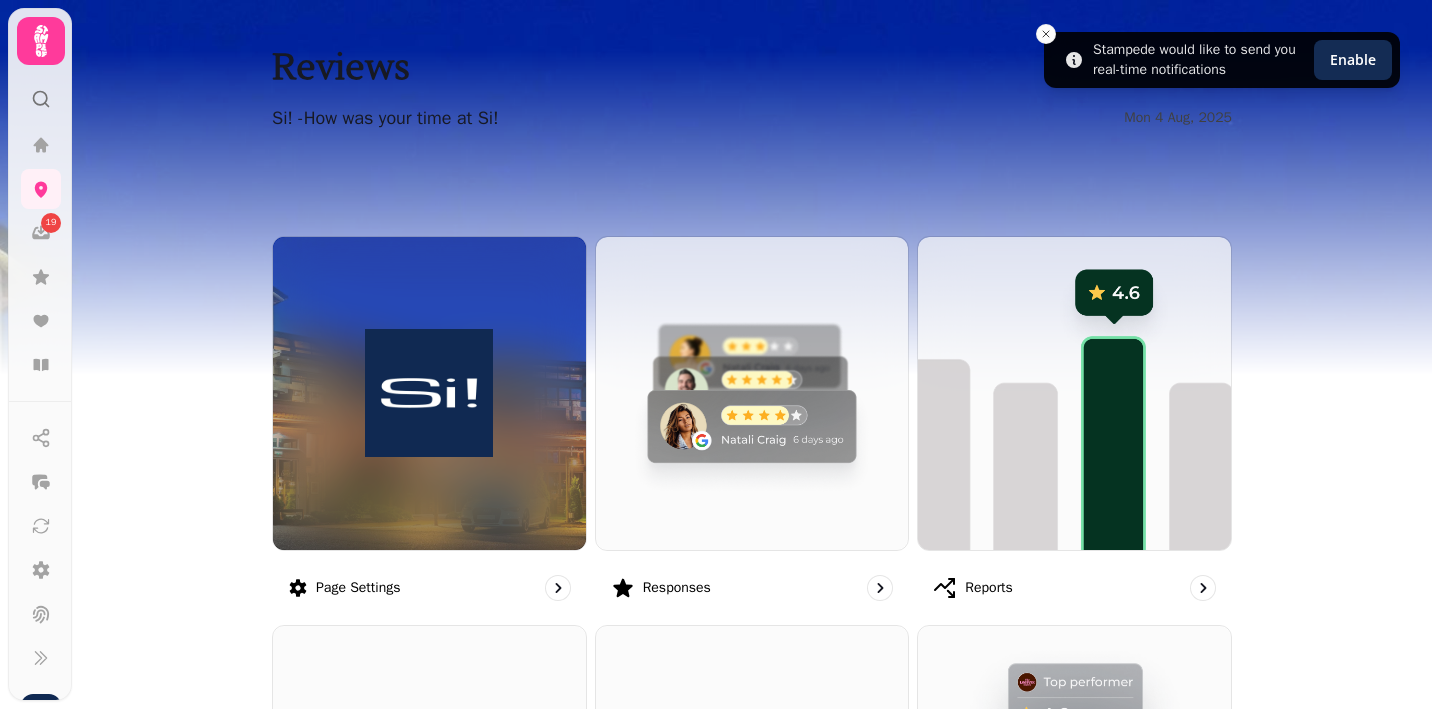 click at bounding box center [752, 393] 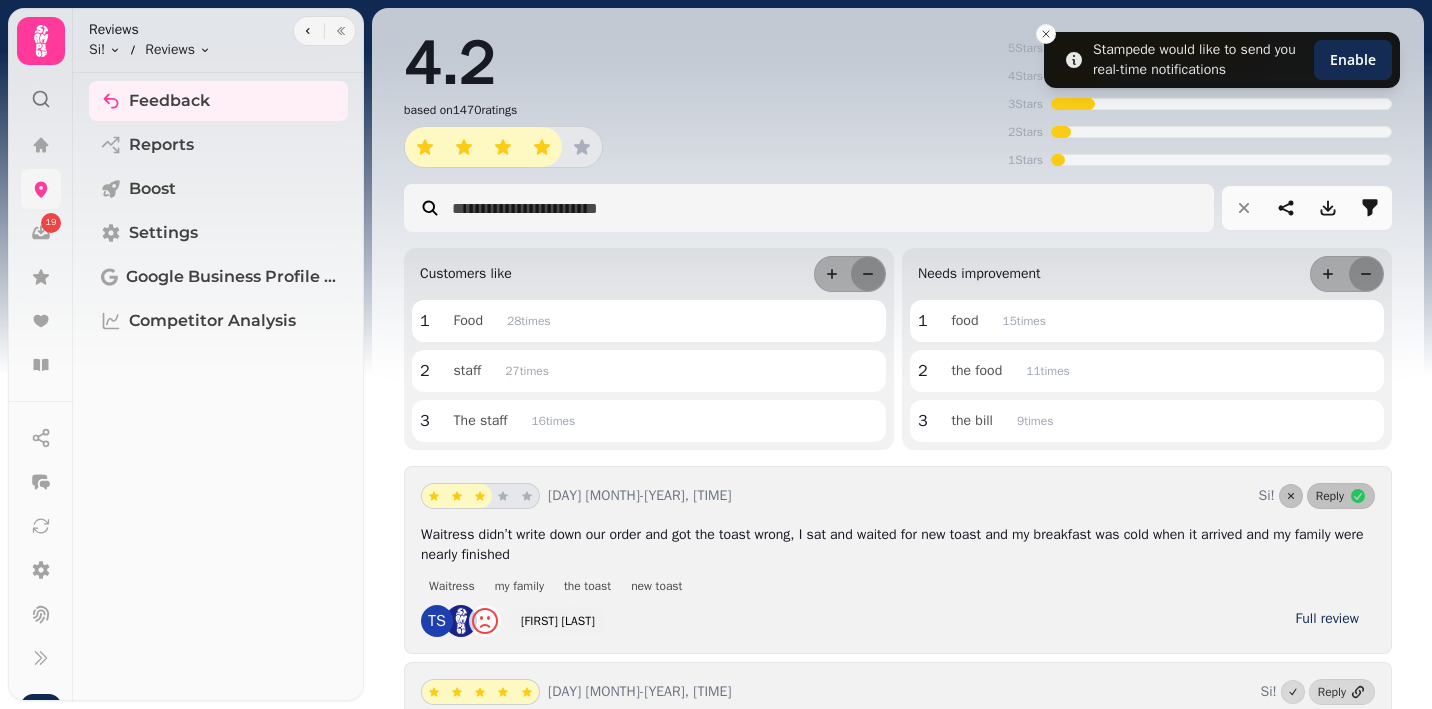 click at bounding box center (41, 189) 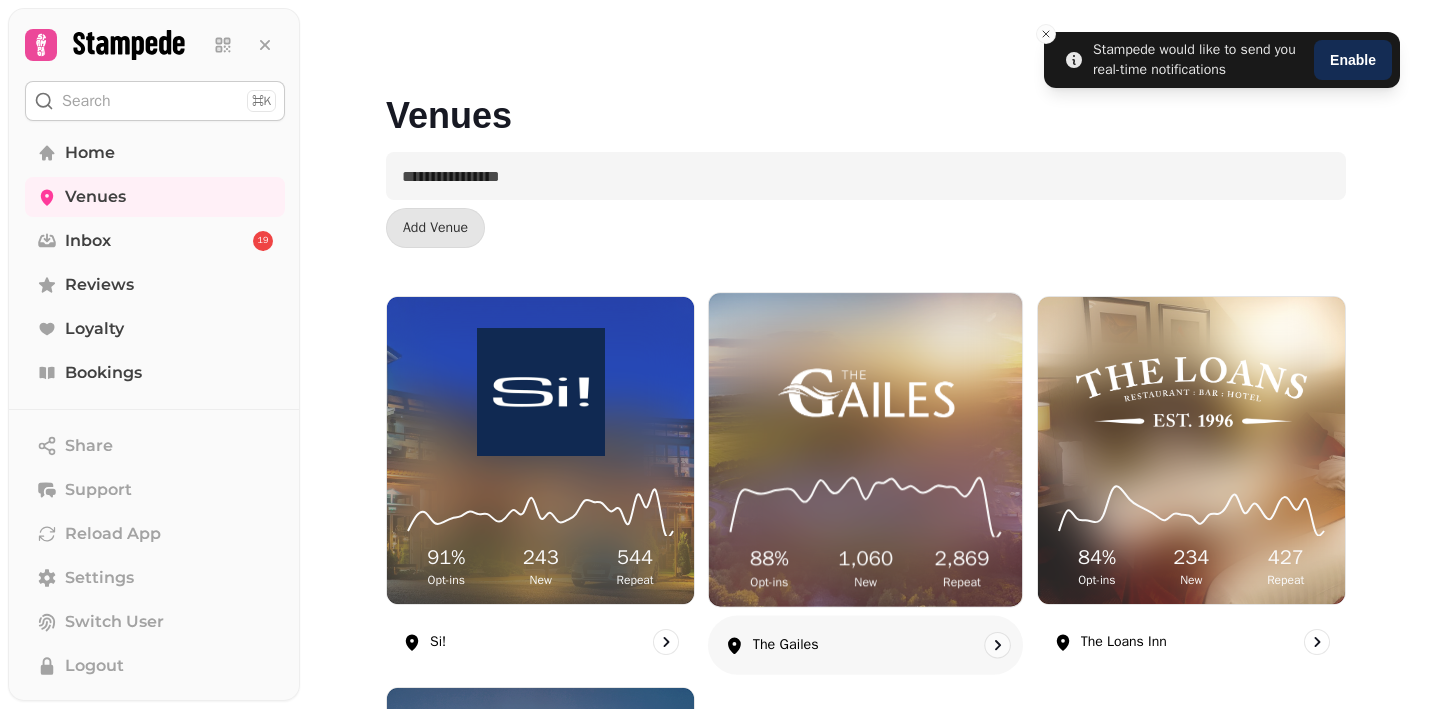 click on "88 % Opt-ins 1,060 New 2,869 Repeat" at bounding box center [865, 449] 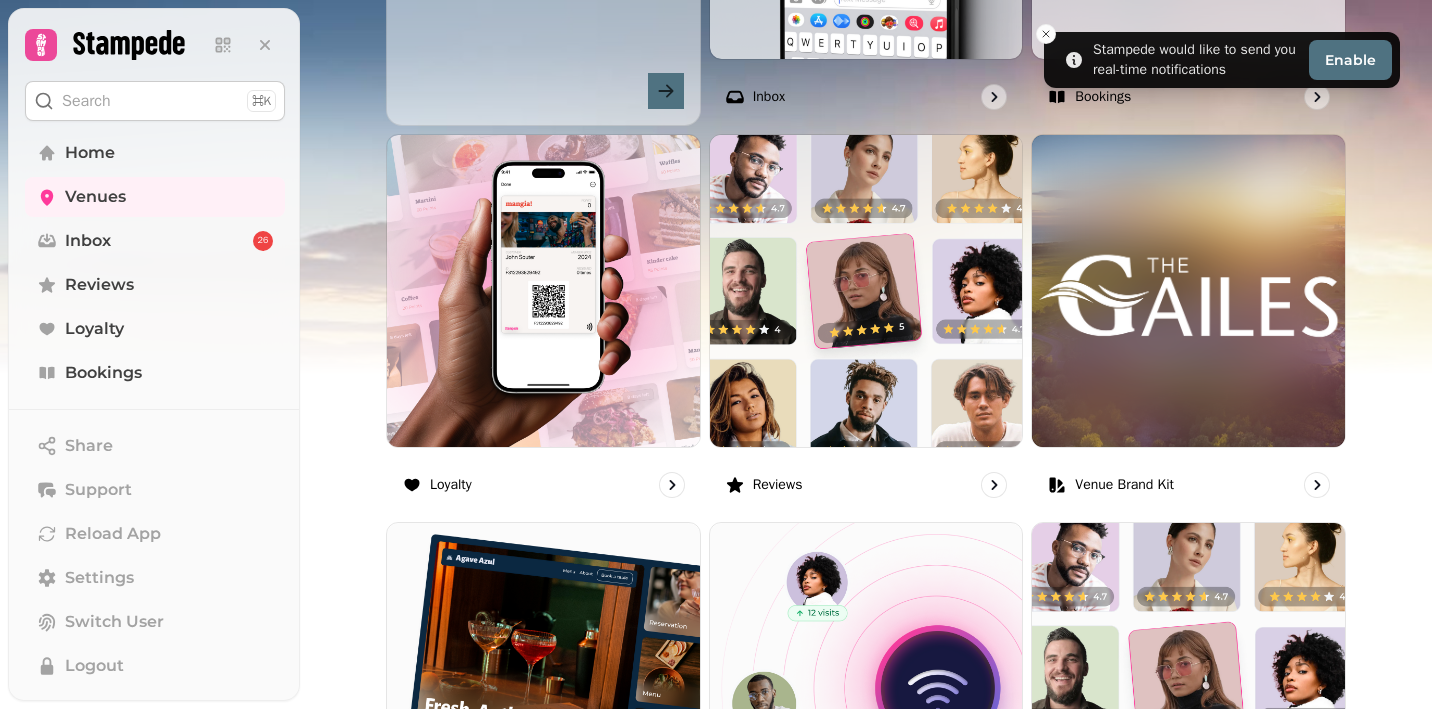 scroll, scrollTop: 1009, scrollLeft: 0, axis: vertical 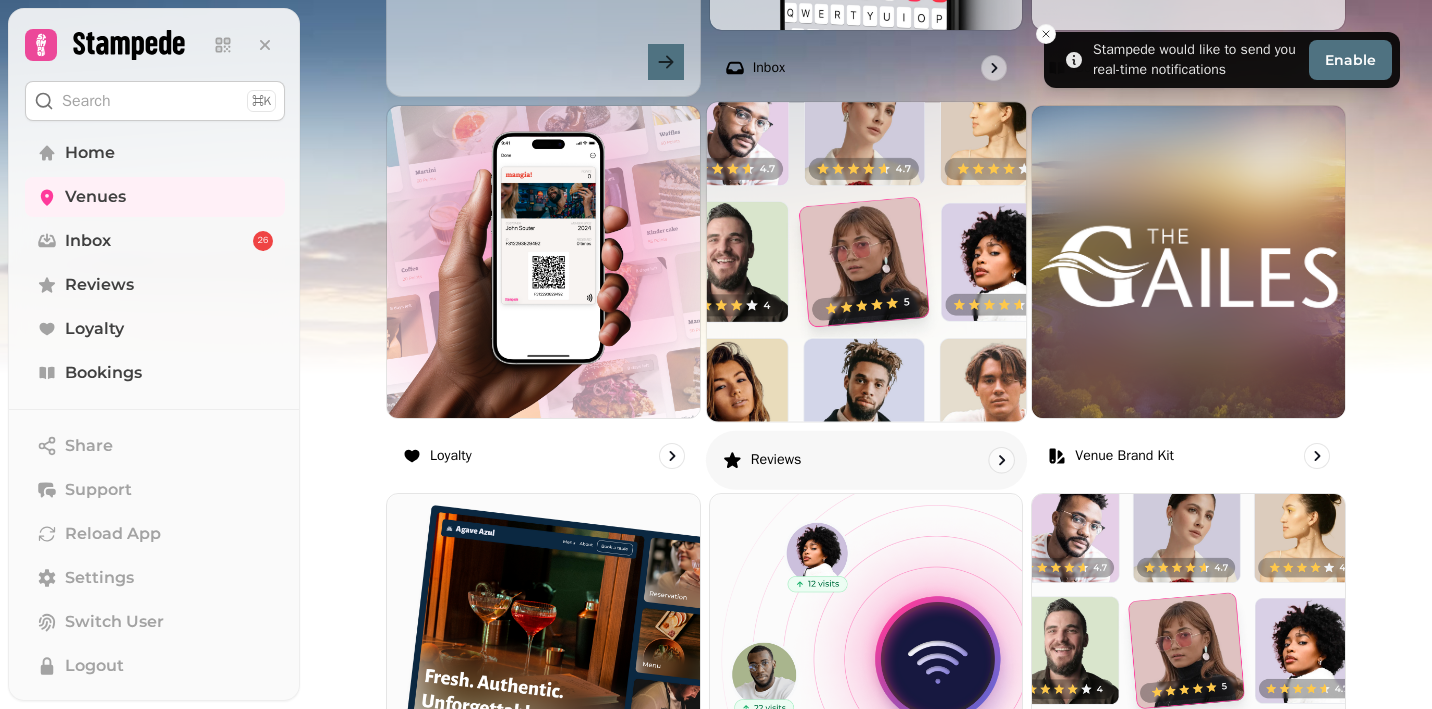 click at bounding box center [866, 261] 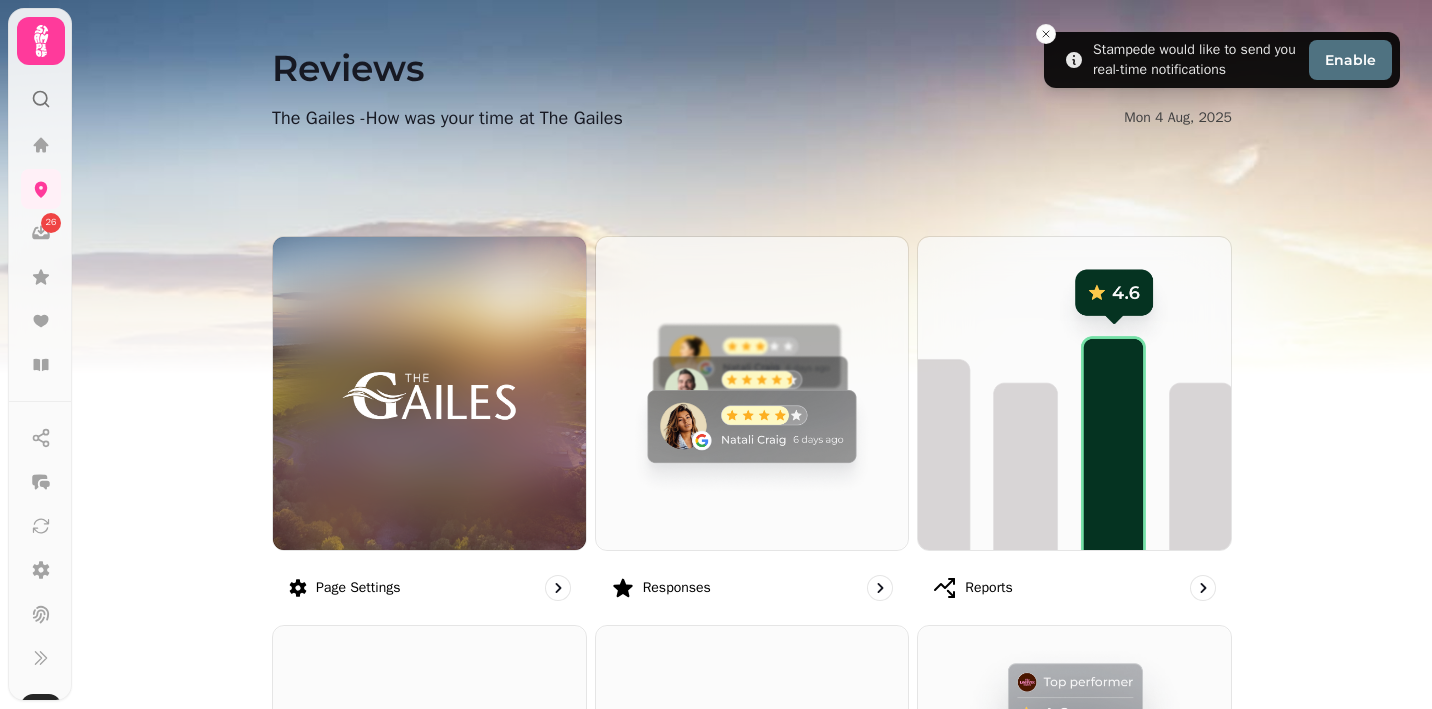 click at bounding box center (752, 393) 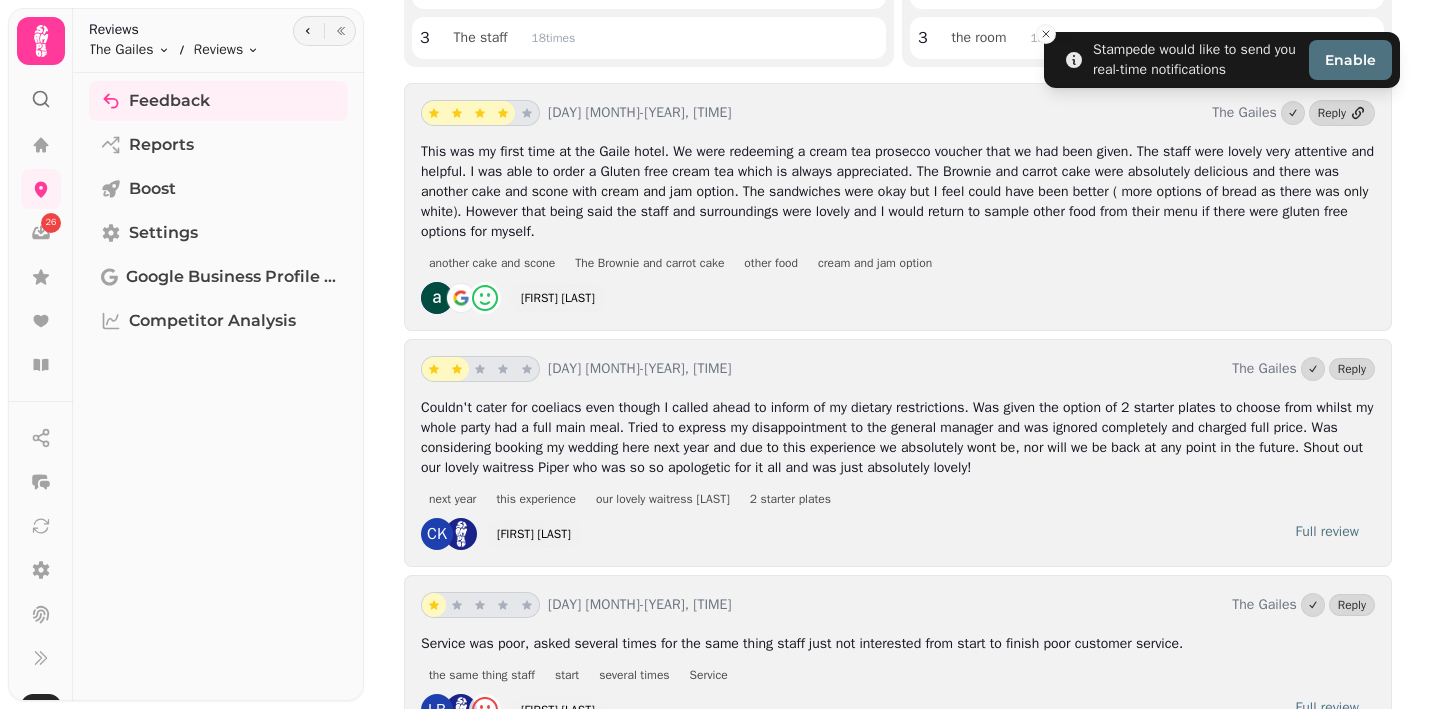 scroll, scrollTop: 0, scrollLeft: 0, axis: both 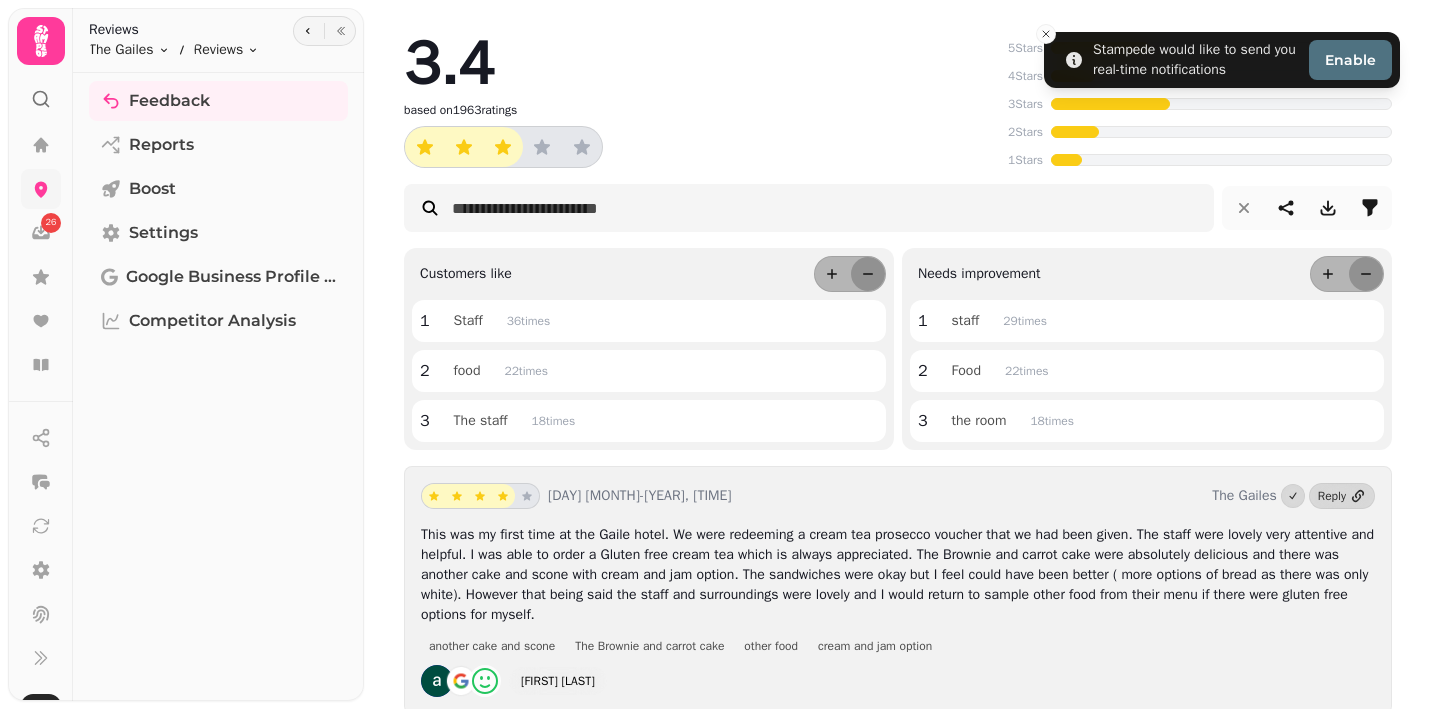 click 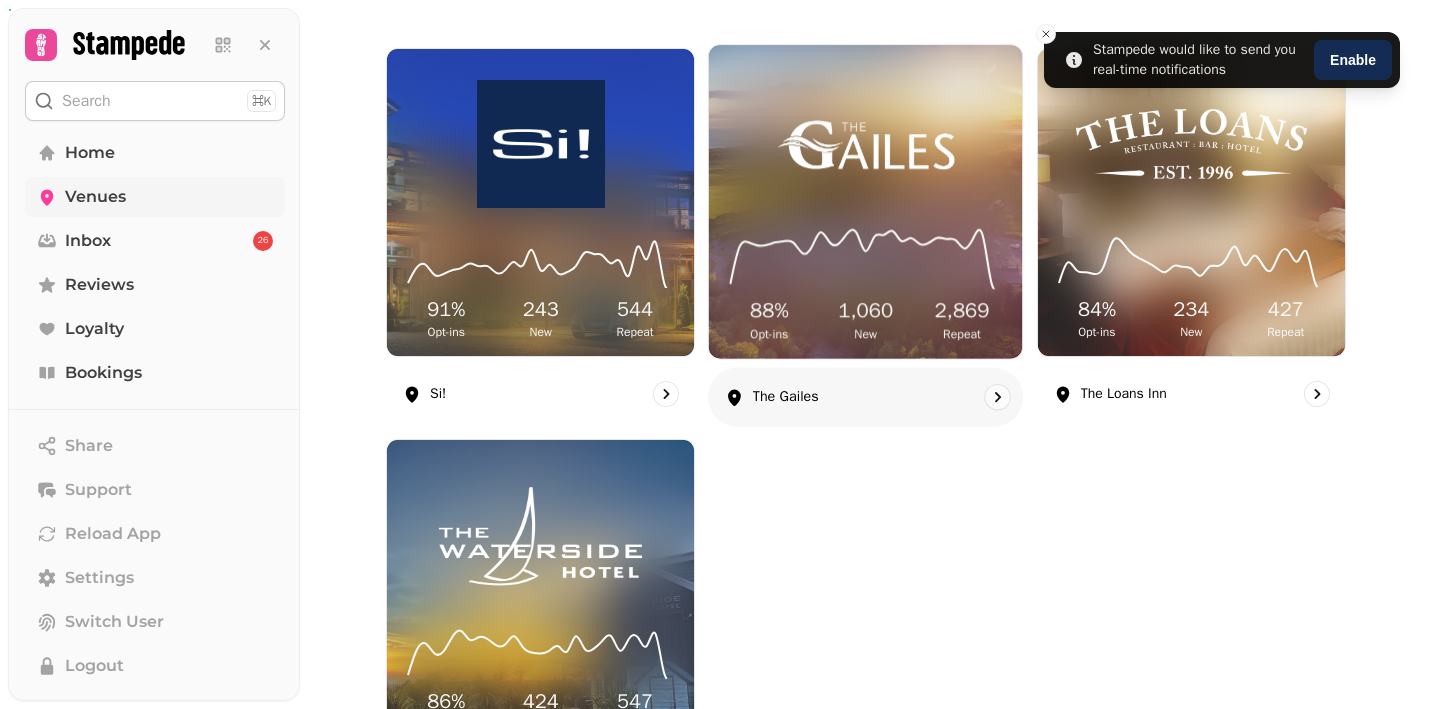 scroll, scrollTop: 282, scrollLeft: 0, axis: vertical 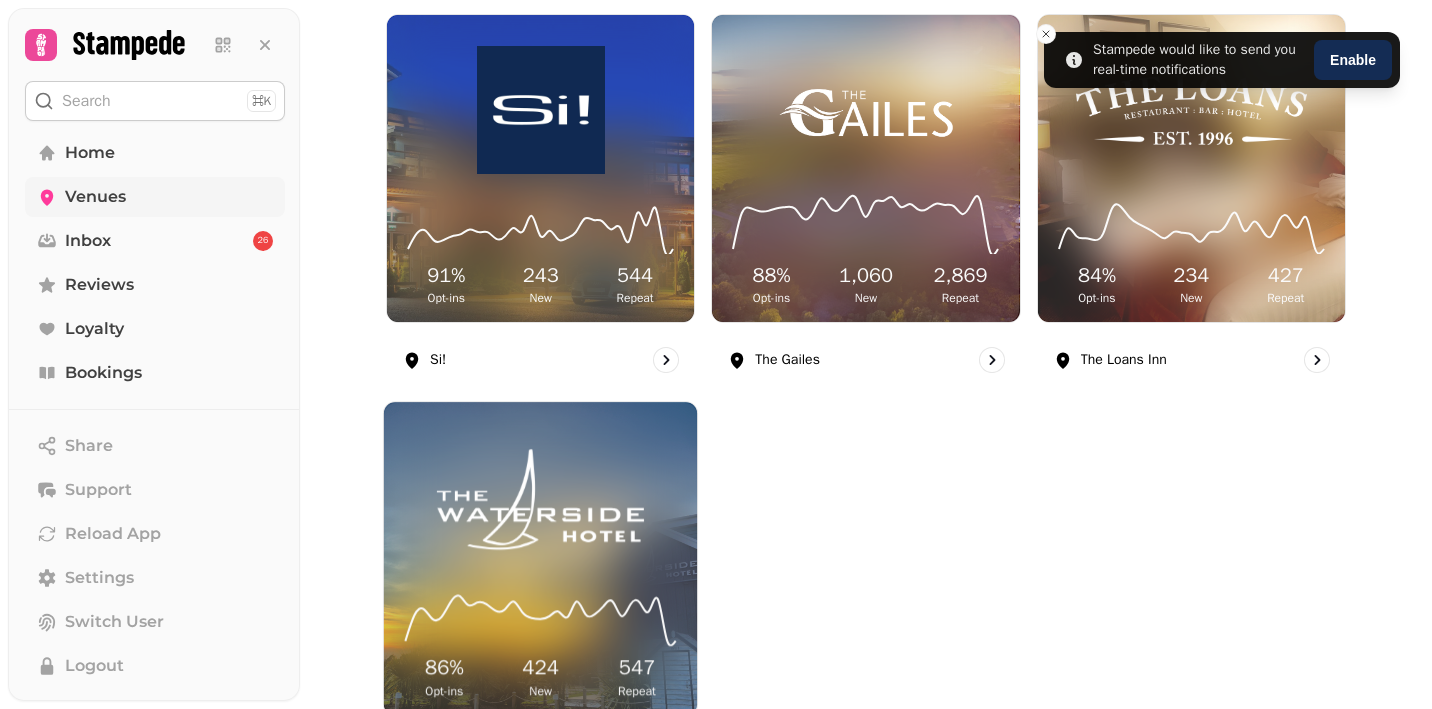 click at bounding box center (540, 500) 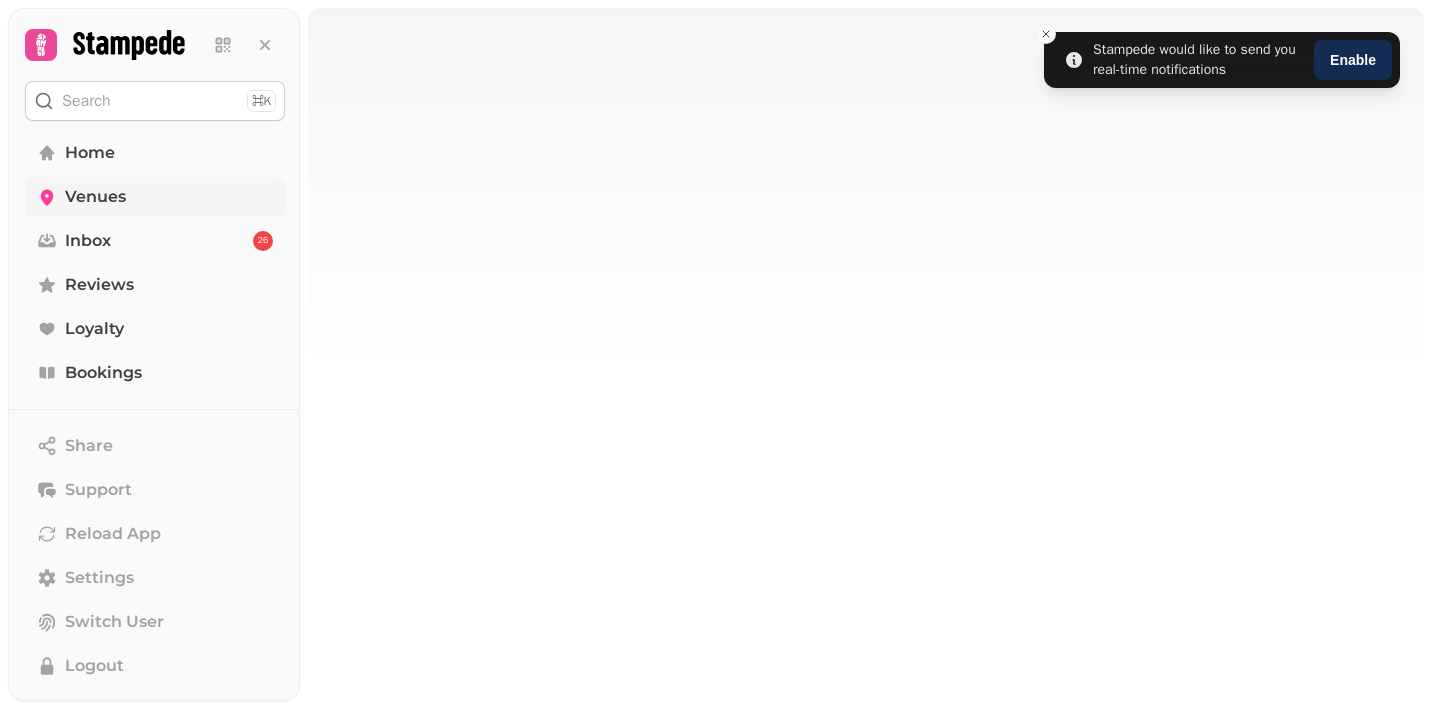 scroll, scrollTop: 0, scrollLeft: 0, axis: both 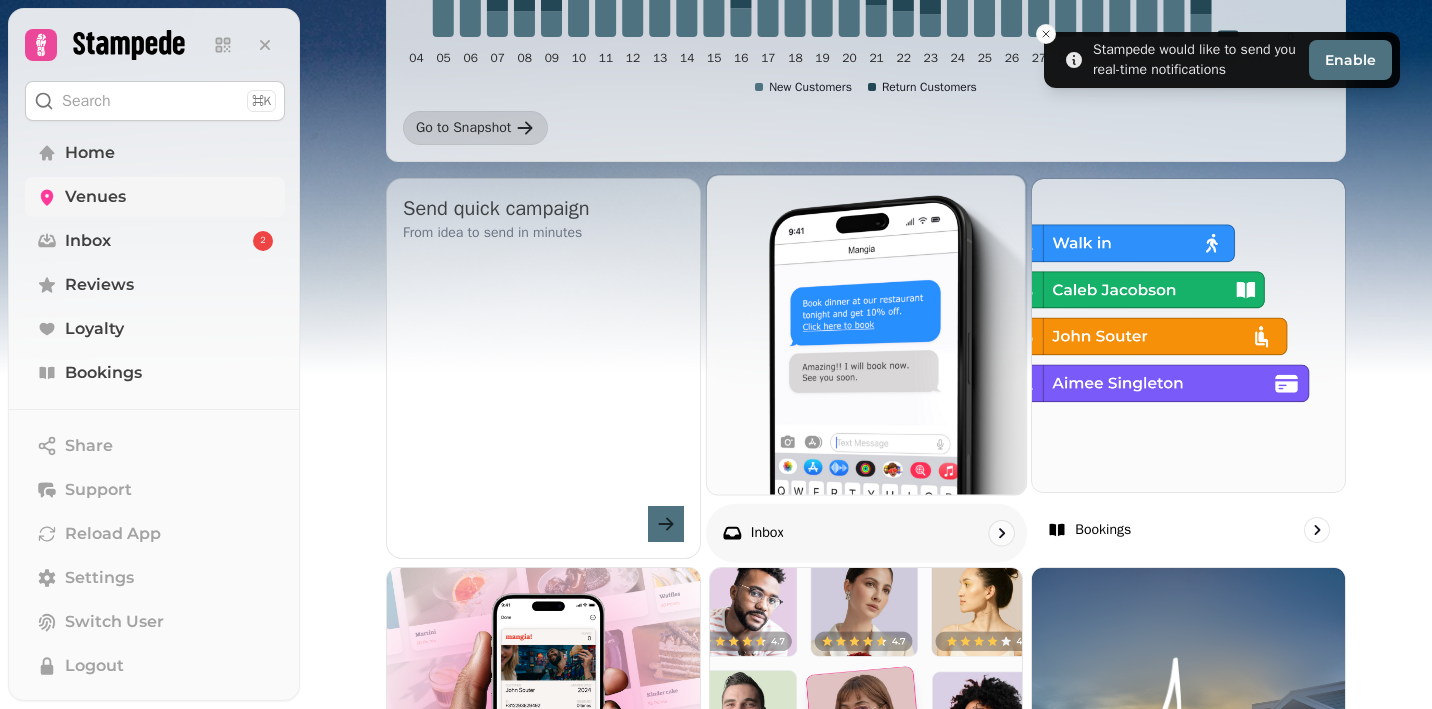 click on "Inbox" at bounding box center (866, 532) 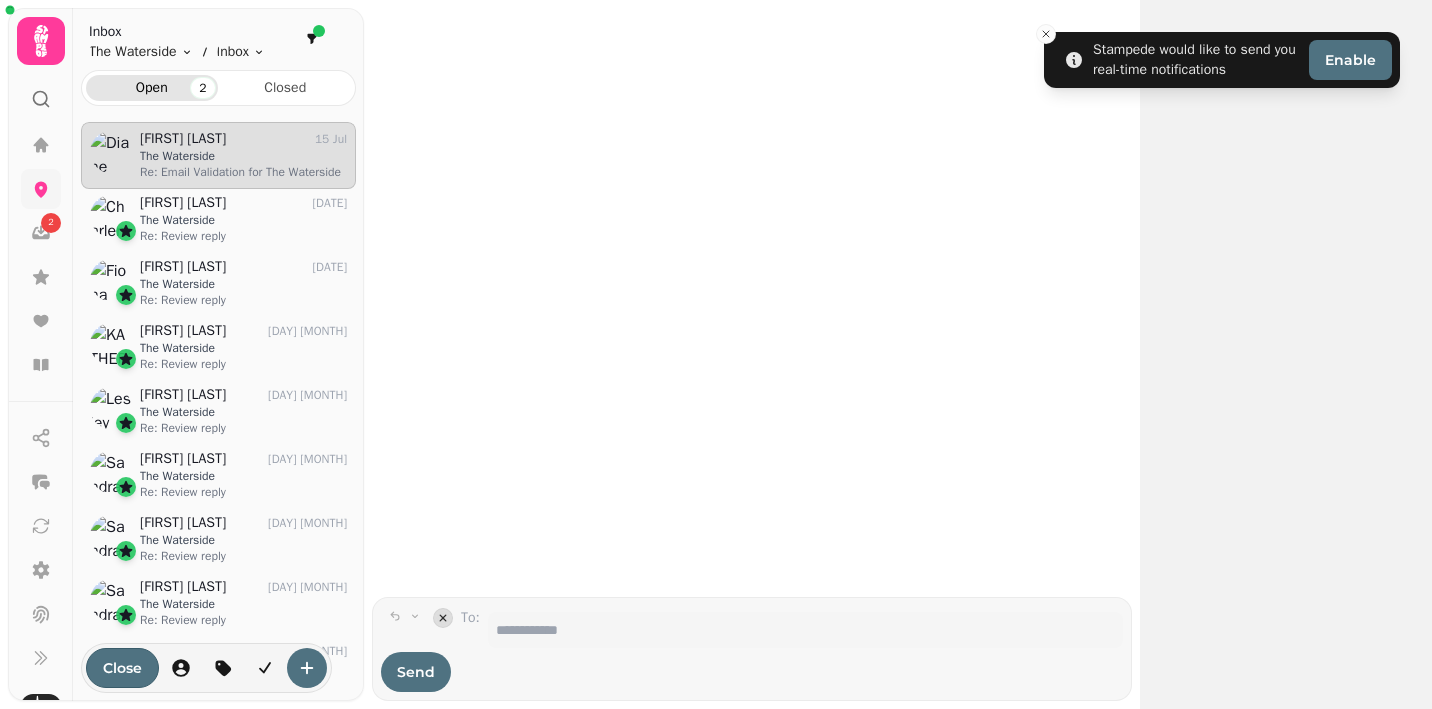 scroll, scrollTop: 1, scrollLeft: 1, axis: both 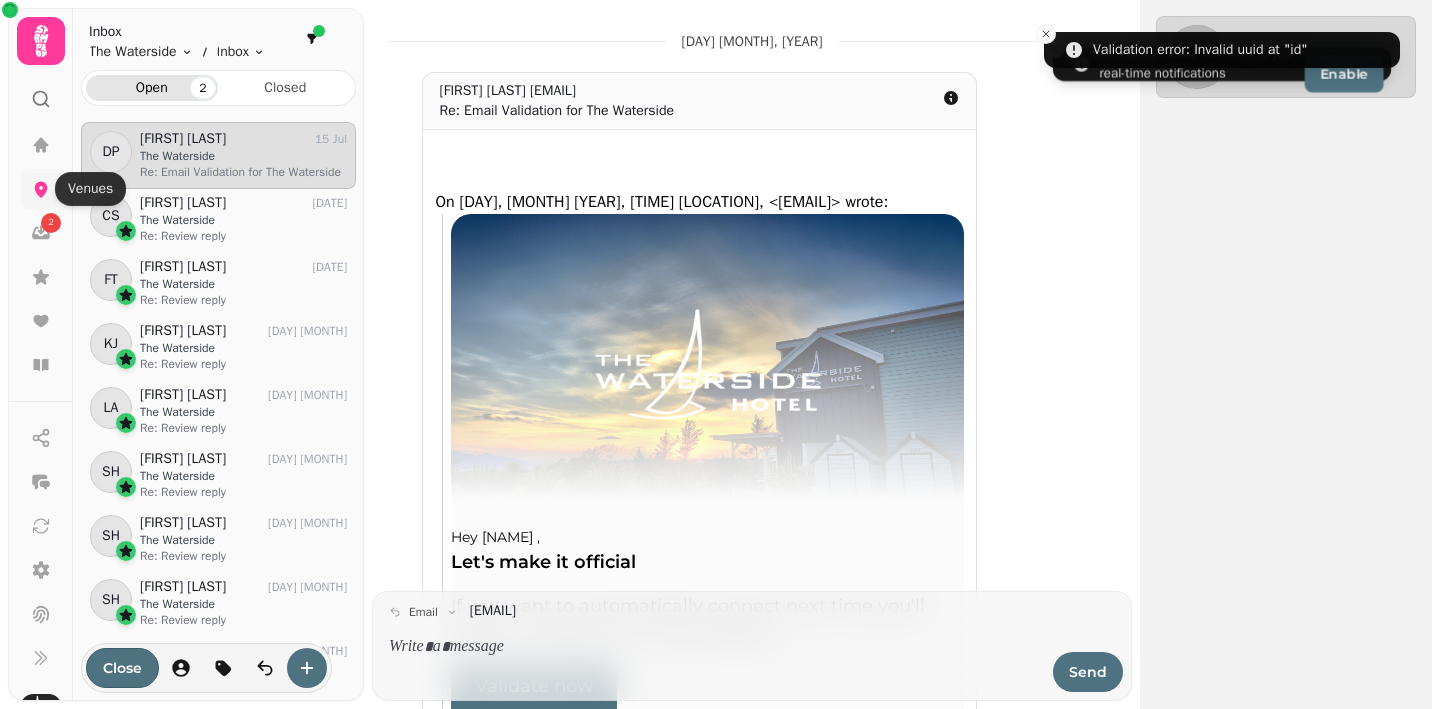 click 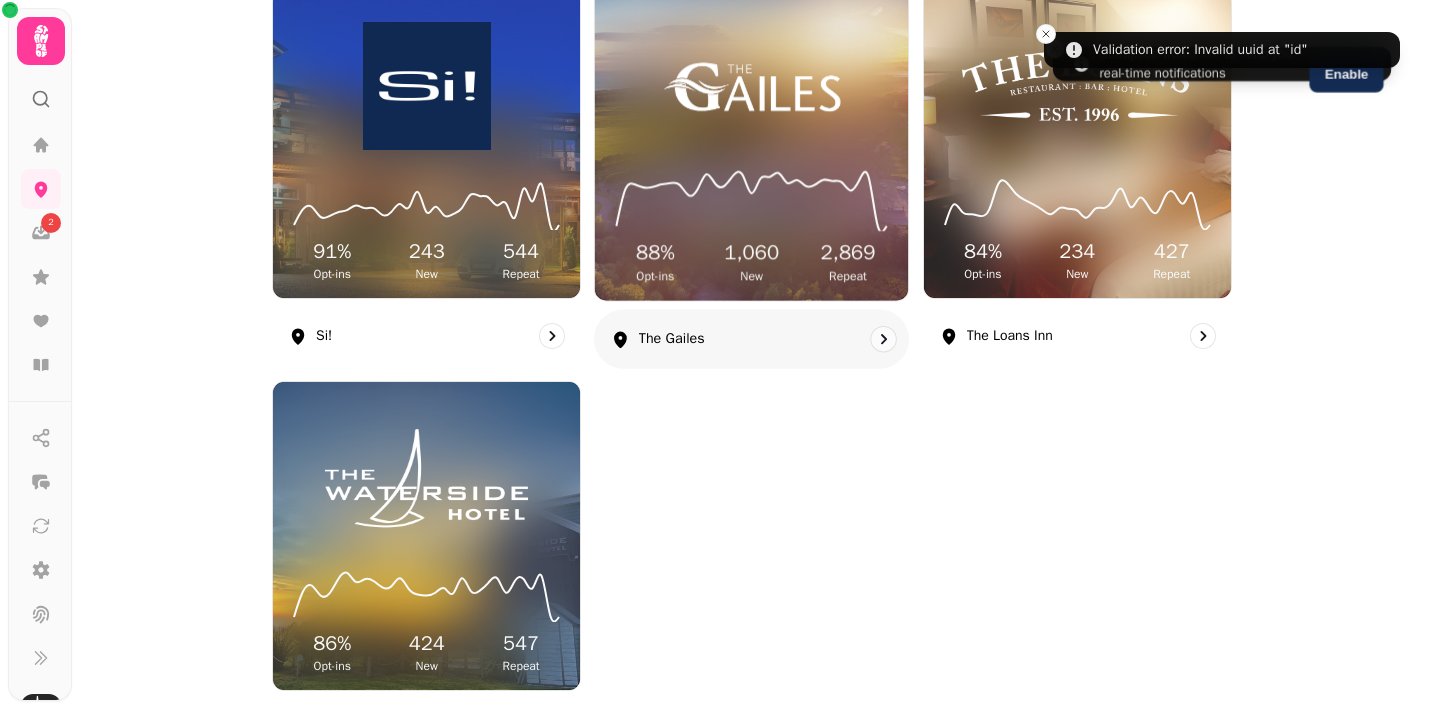 scroll, scrollTop: 401, scrollLeft: 0, axis: vertical 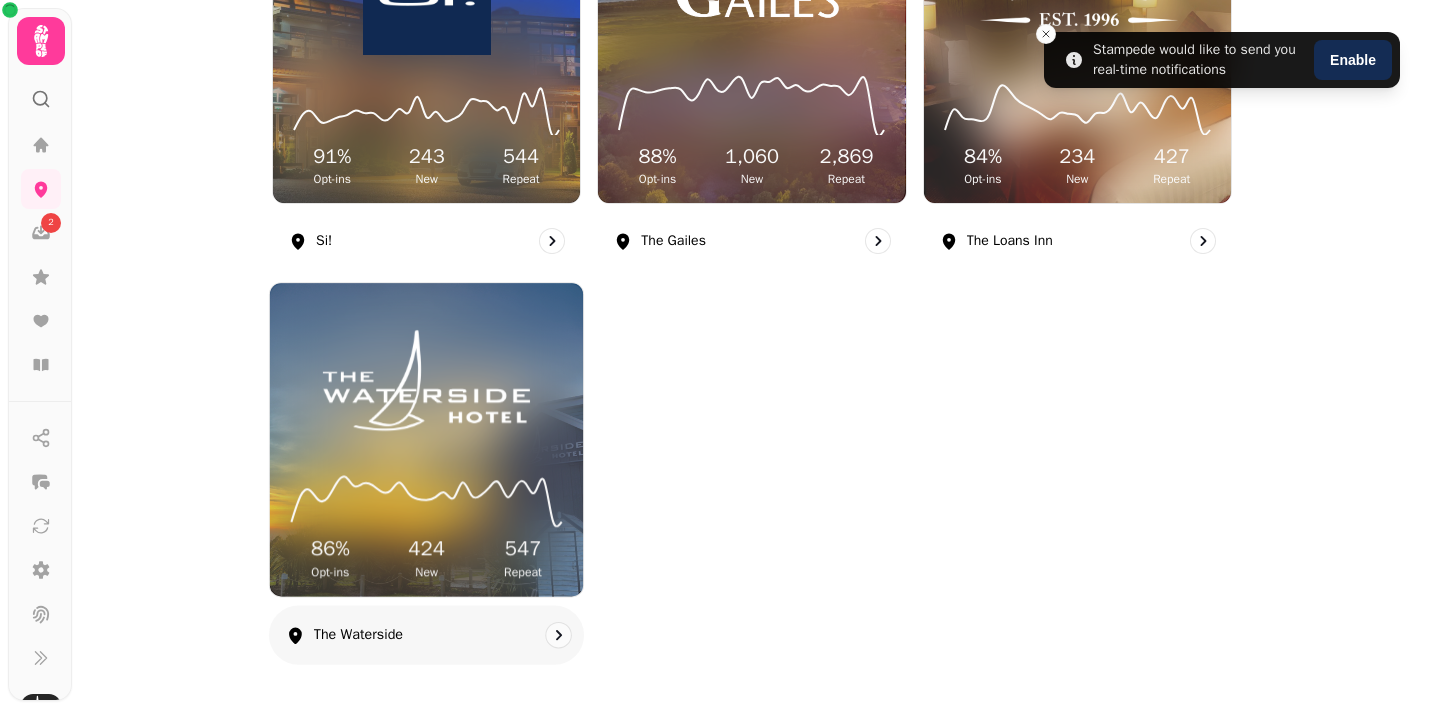 click 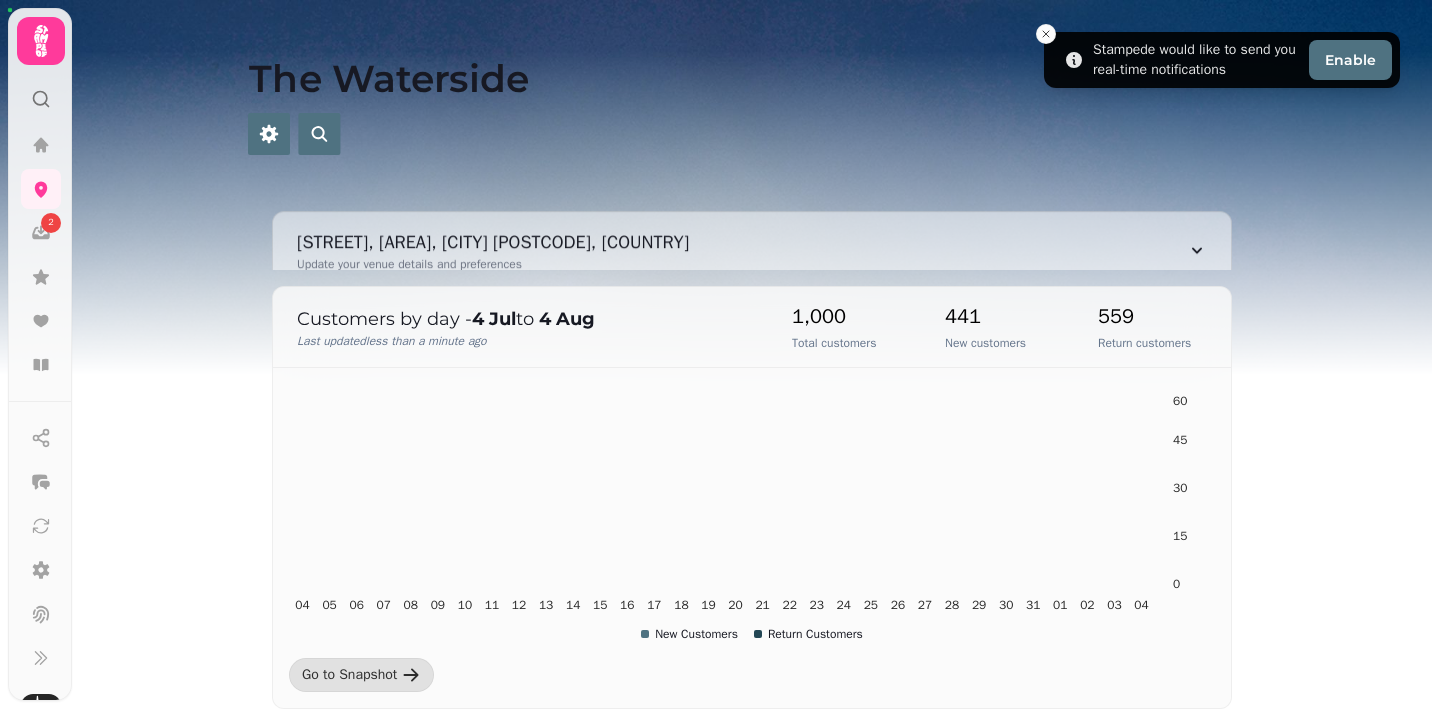 scroll, scrollTop: 0, scrollLeft: 0, axis: both 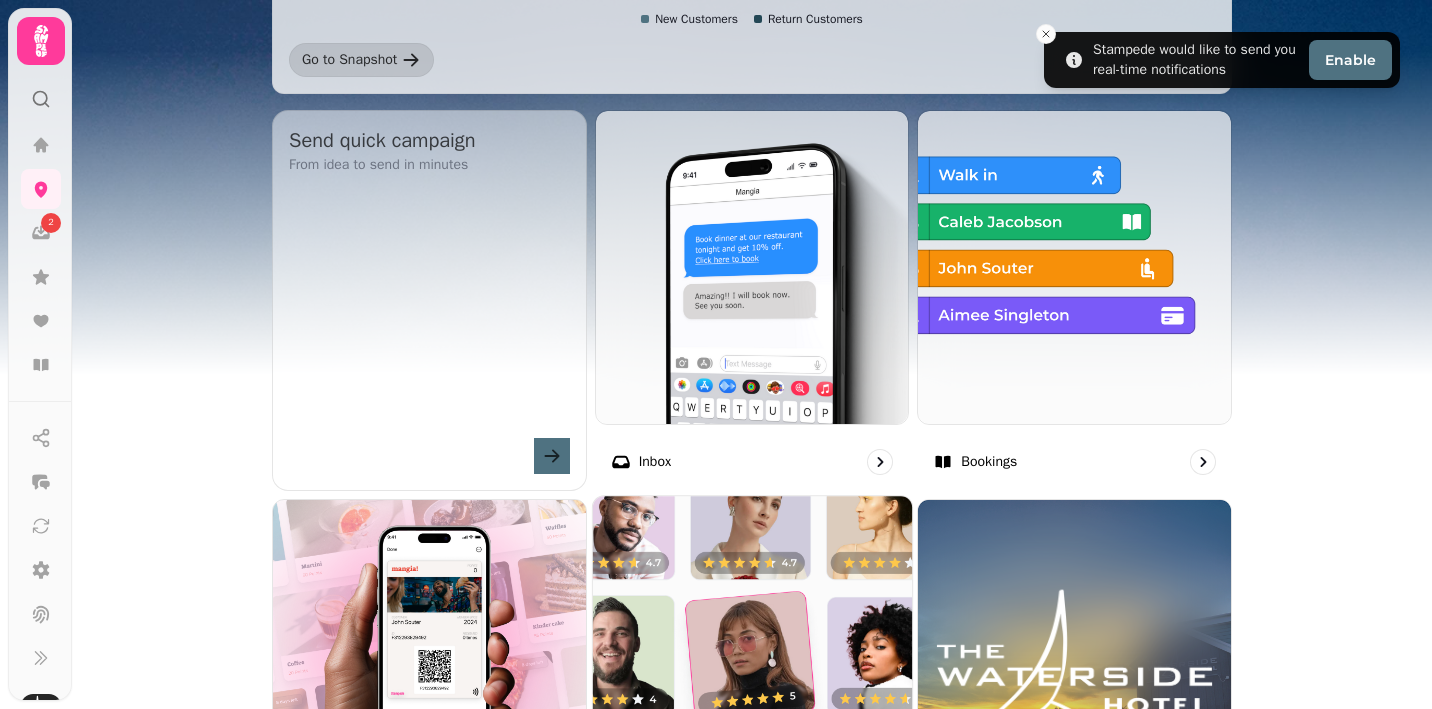 click at bounding box center (752, 655) 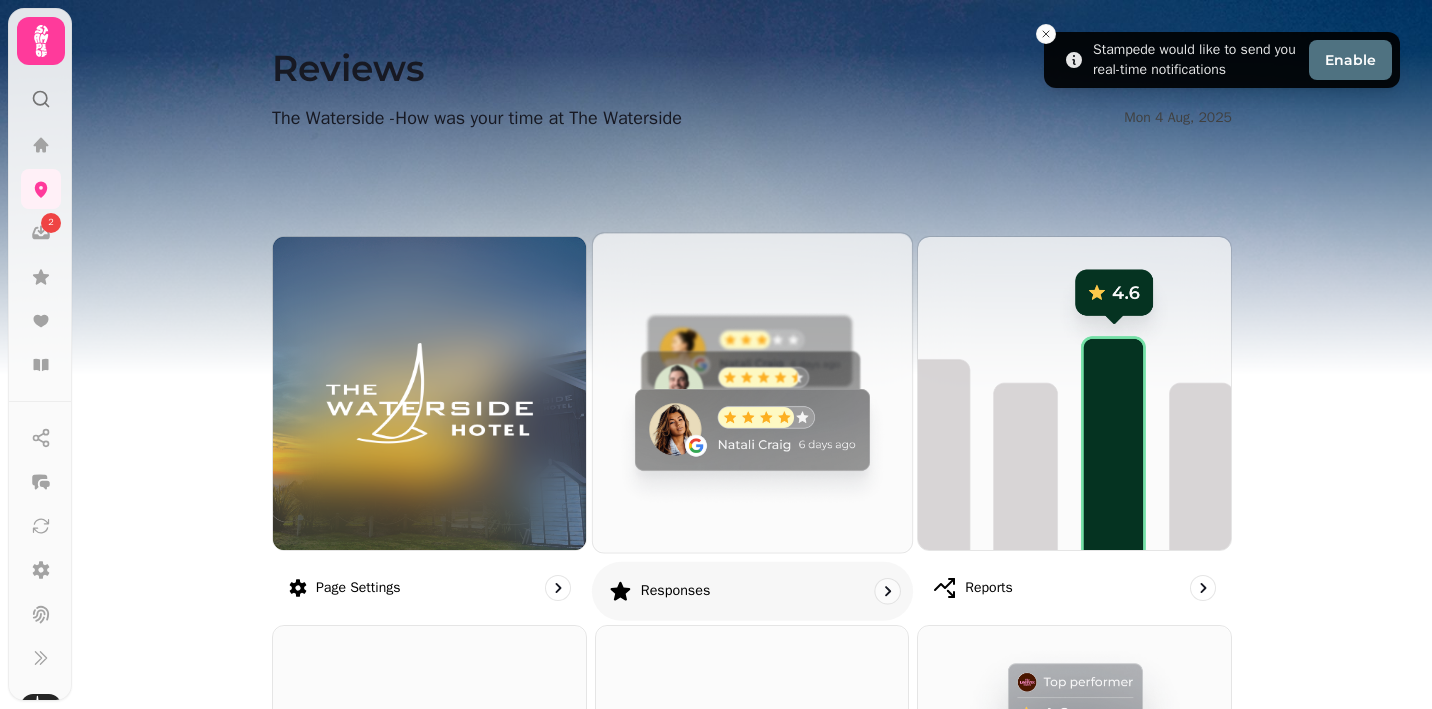 click at bounding box center (752, 392) 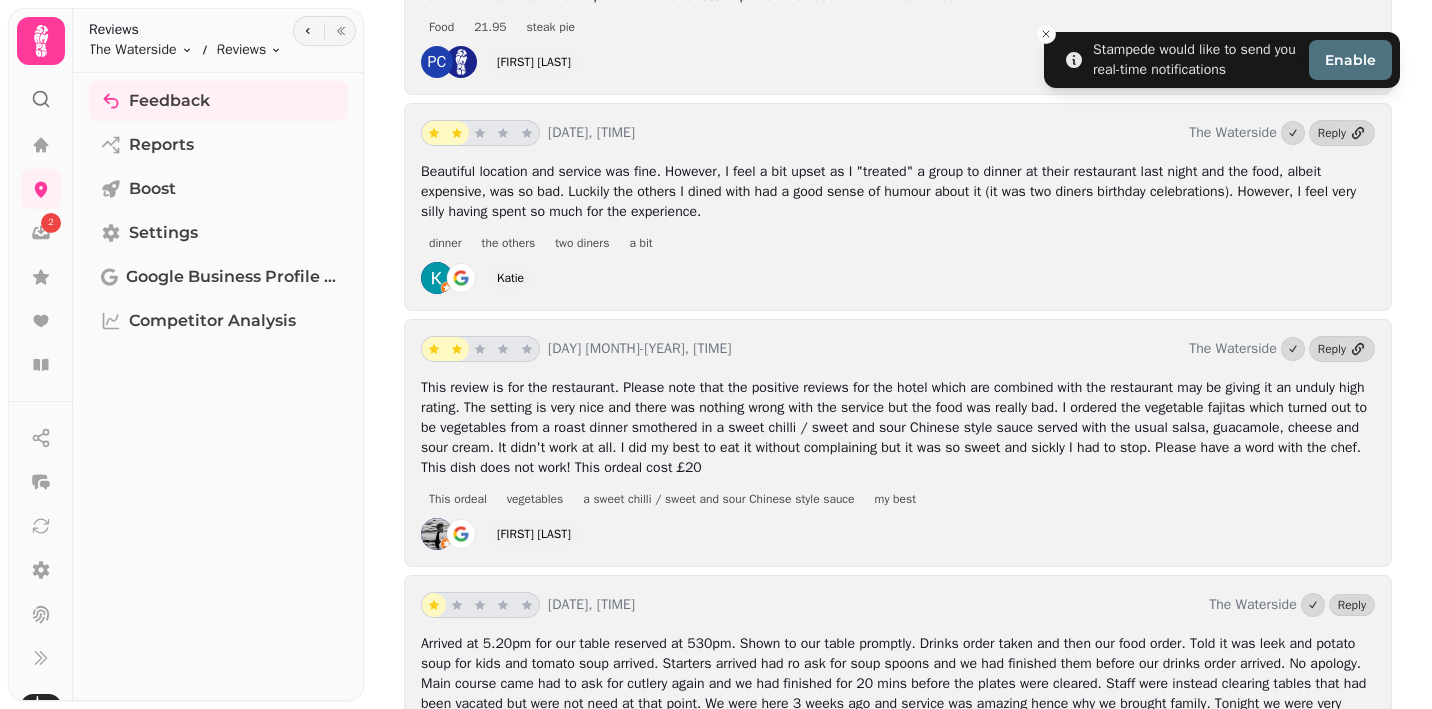 scroll, scrollTop: 0, scrollLeft: 0, axis: both 